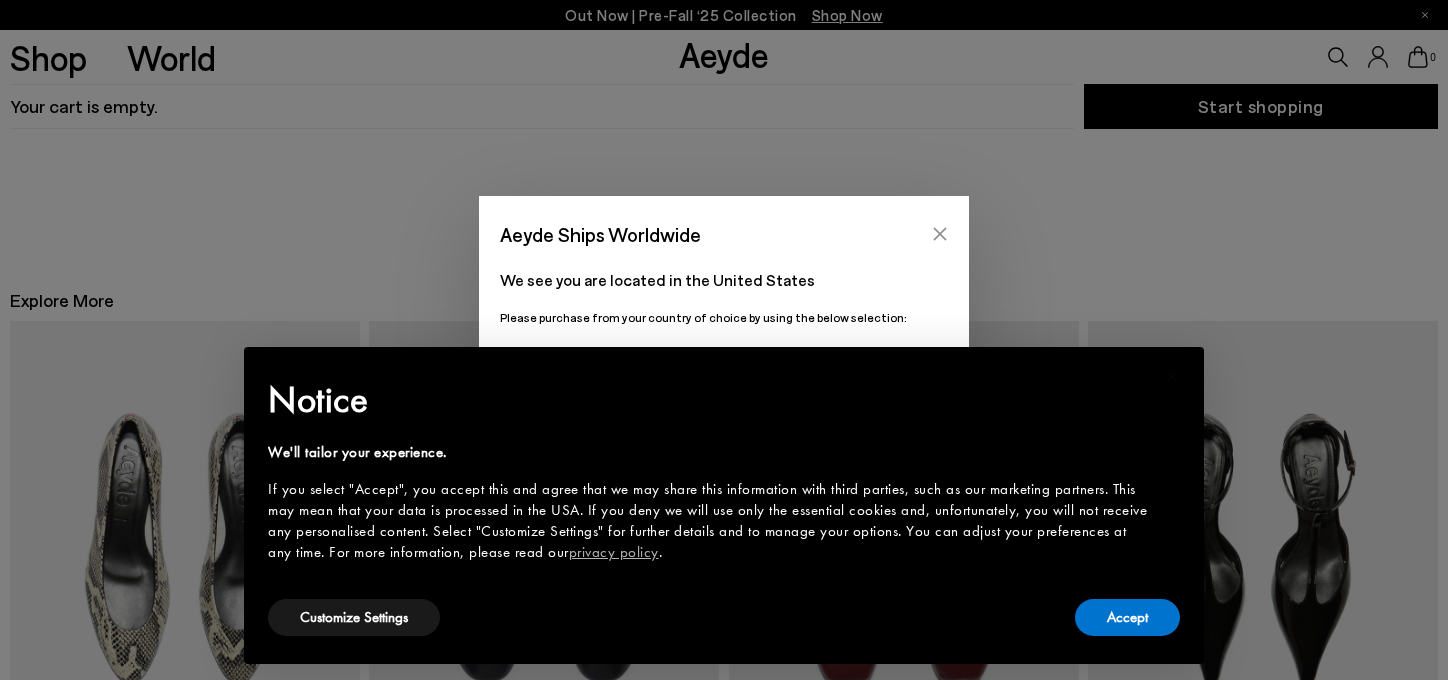 scroll, scrollTop: 260, scrollLeft: 0, axis: vertical 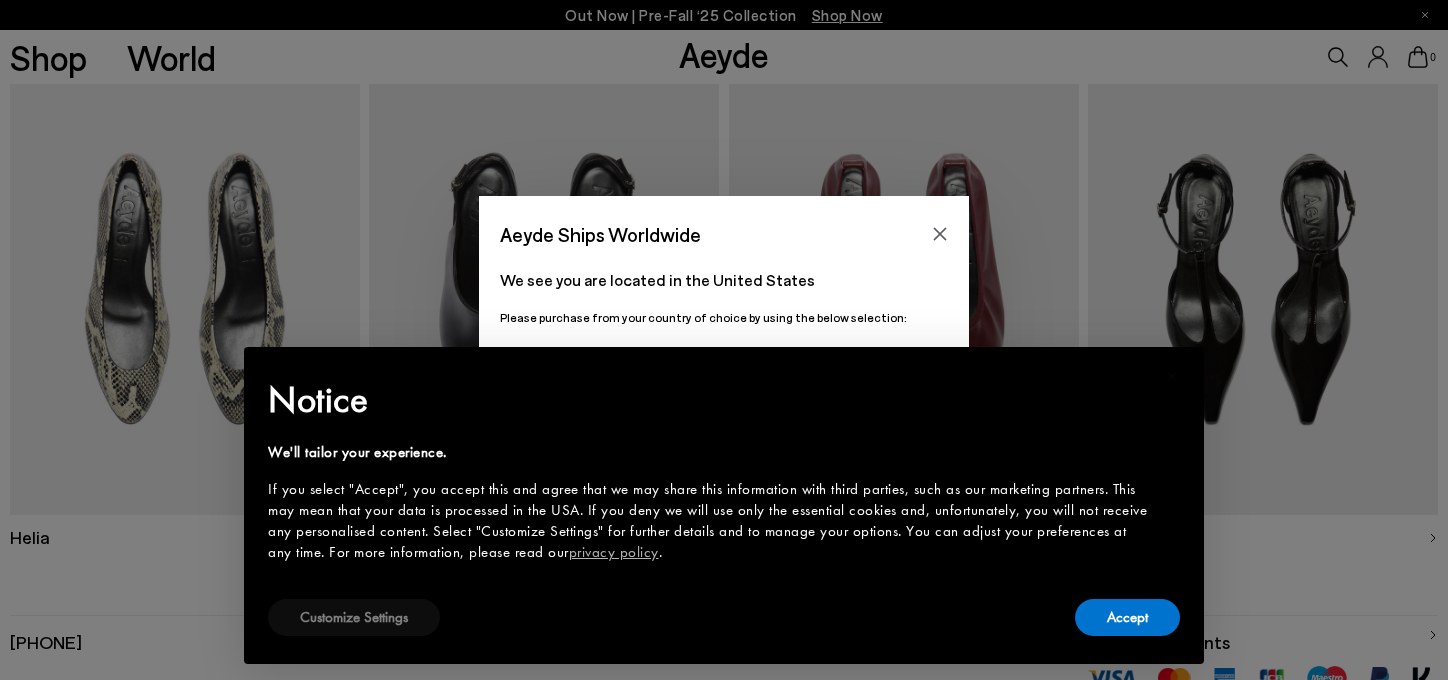 click on "Customize Settings" at bounding box center [354, 617] 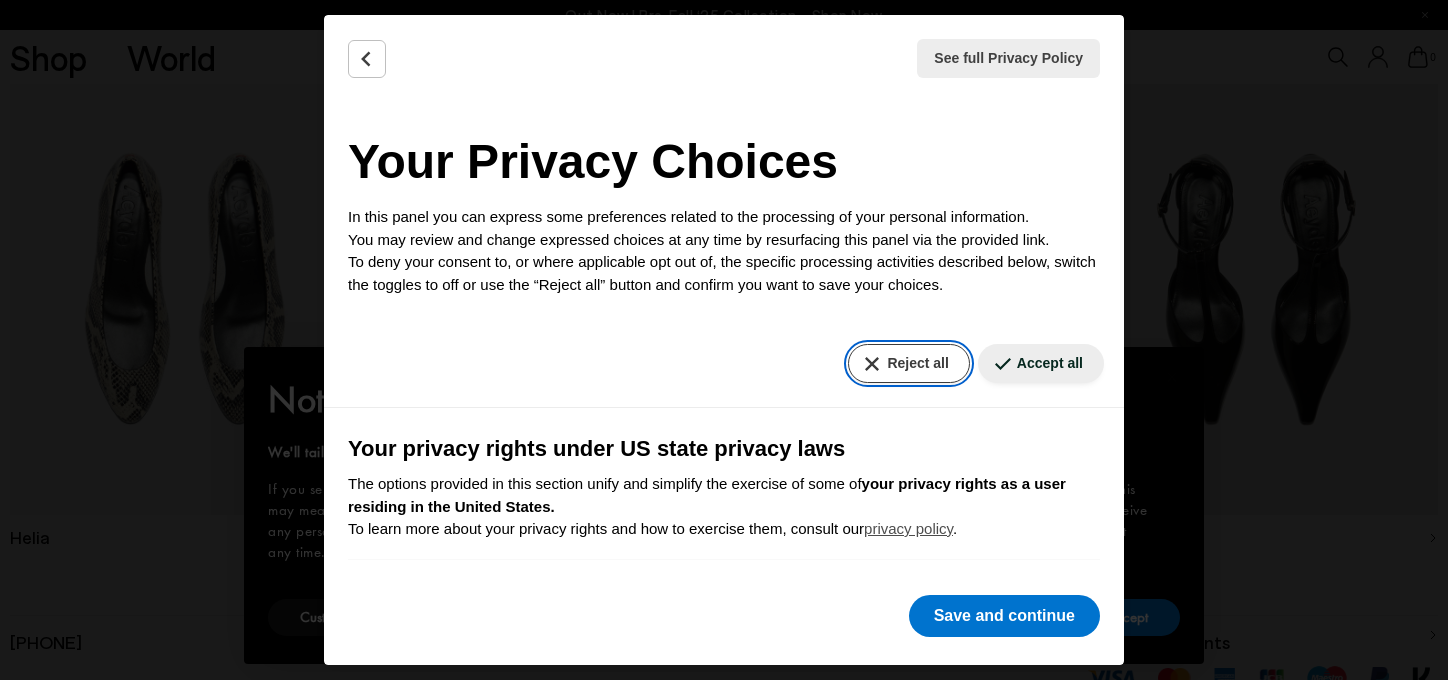 click on "Reject all" at bounding box center [908, 363] 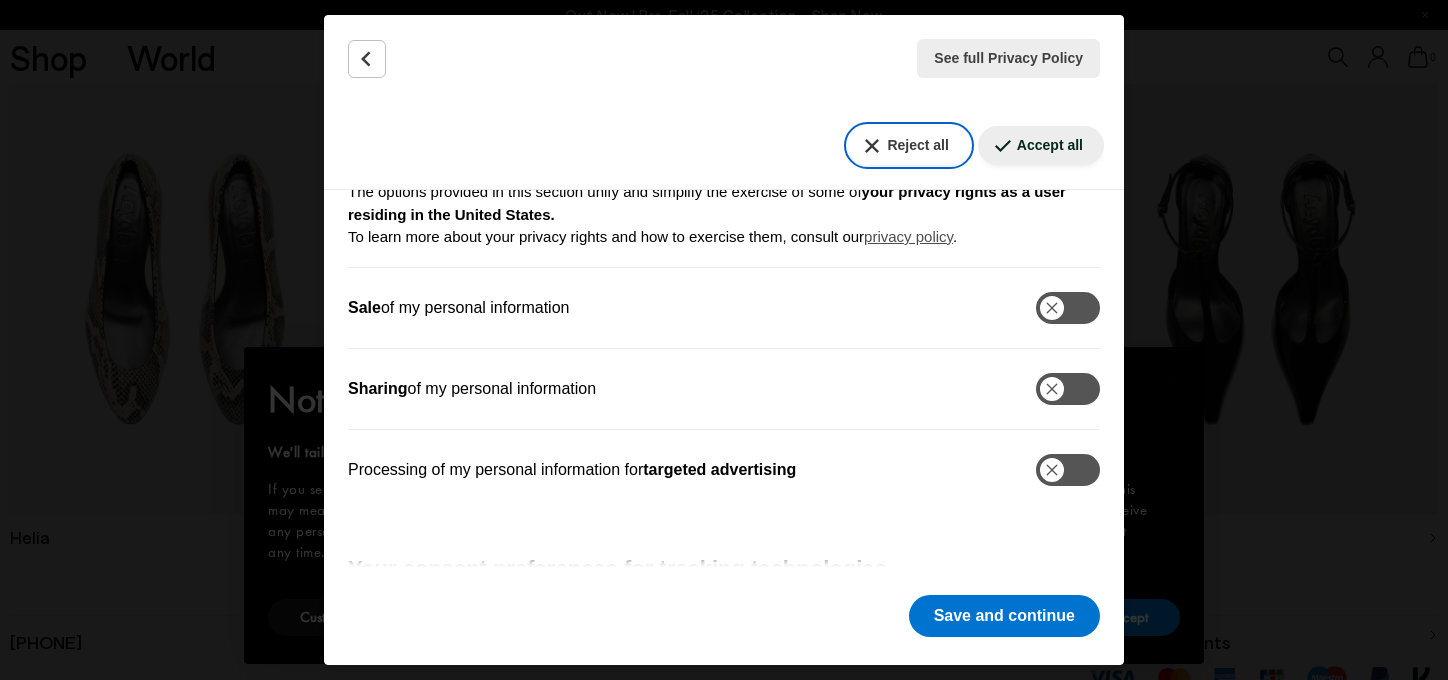 scroll, scrollTop: 606, scrollLeft: 0, axis: vertical 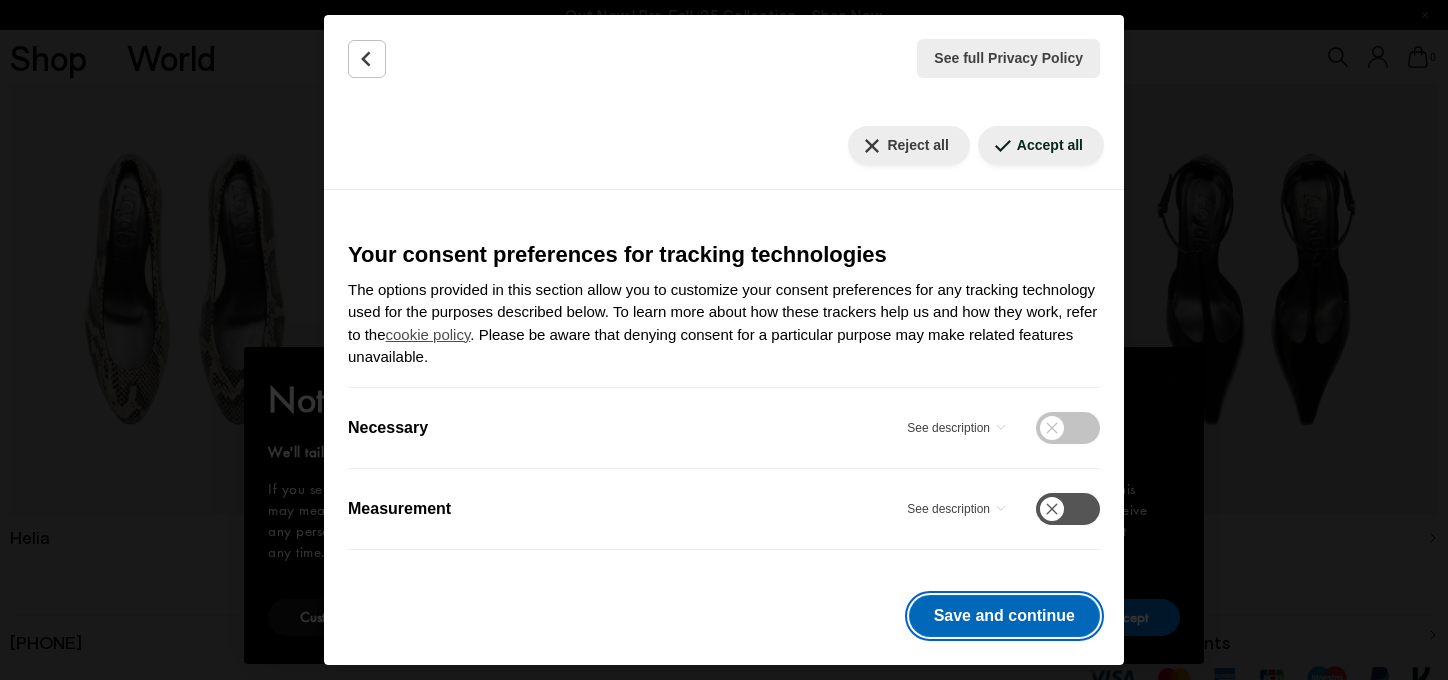 click on "Save and continue" at bounding box center [1004, 616] 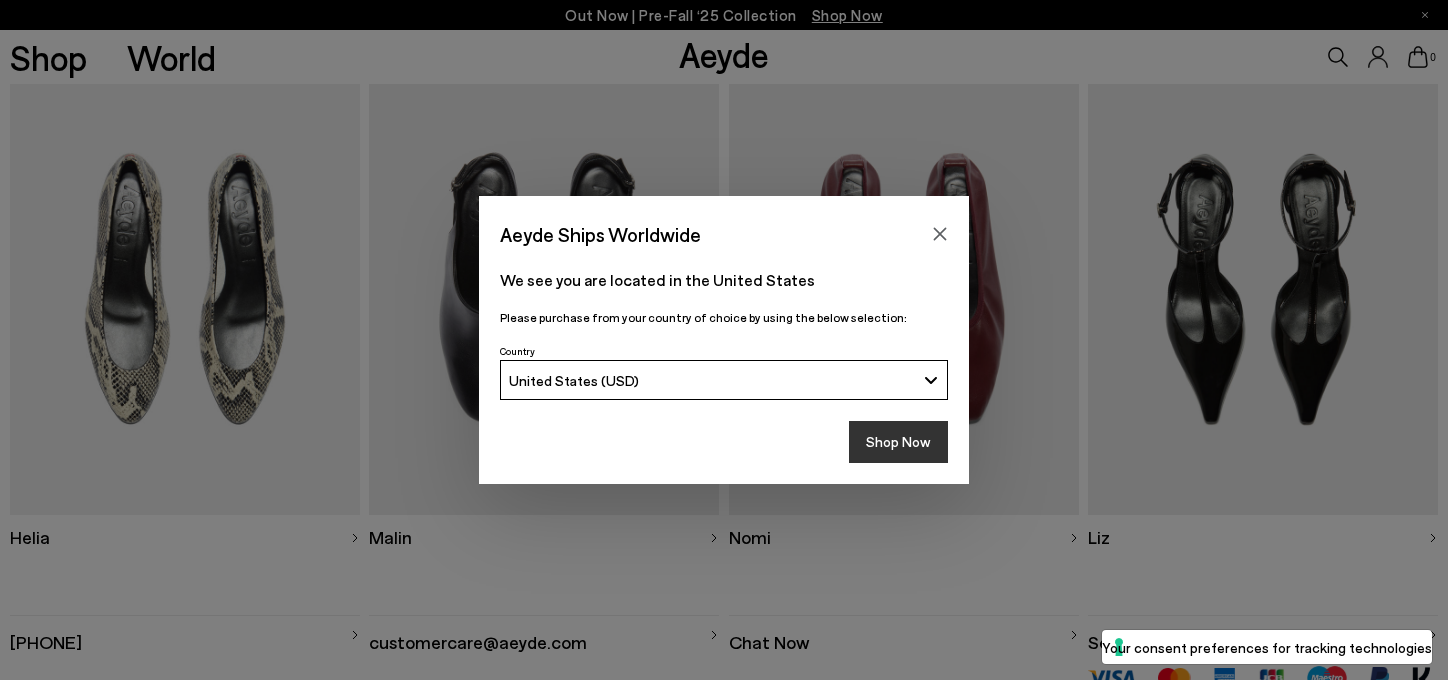 click on "Shop Now" at bounding box center (898, 442) 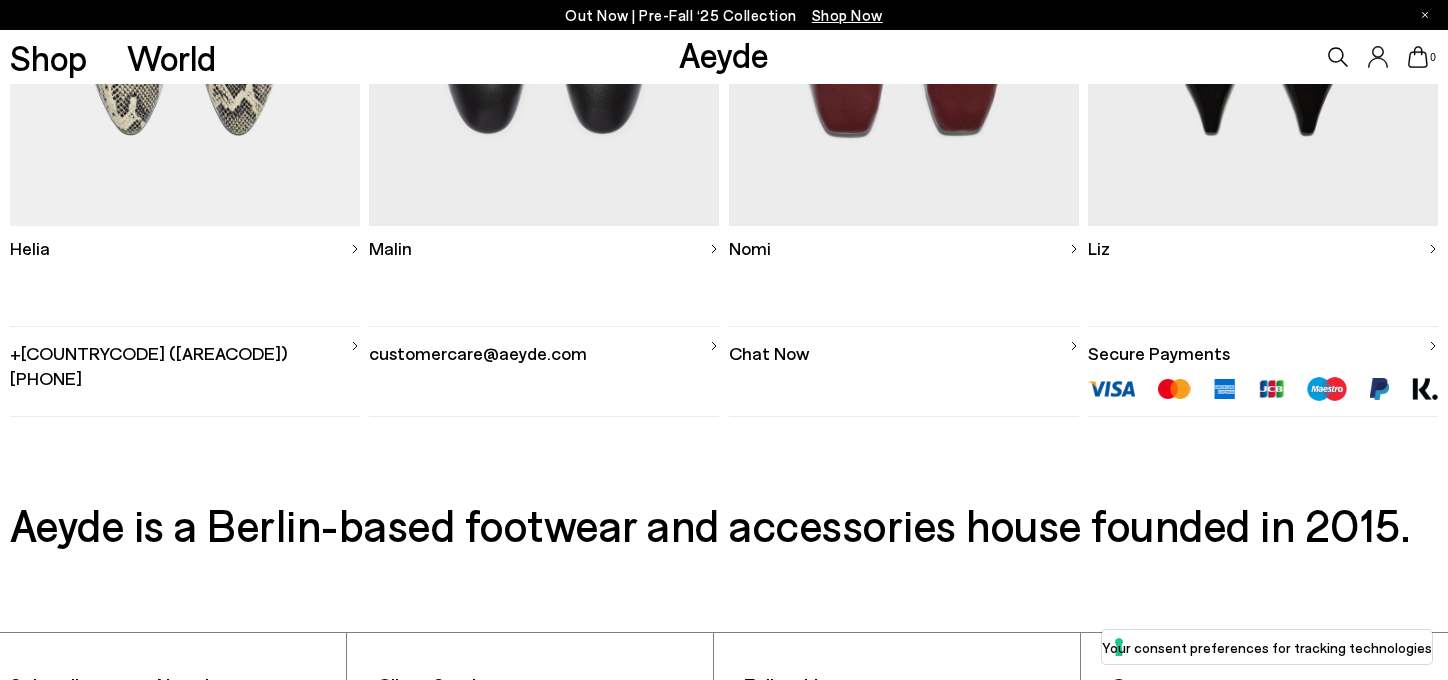 scroll, scrollTop: 715, scrollLeft: 0, axis: vertical 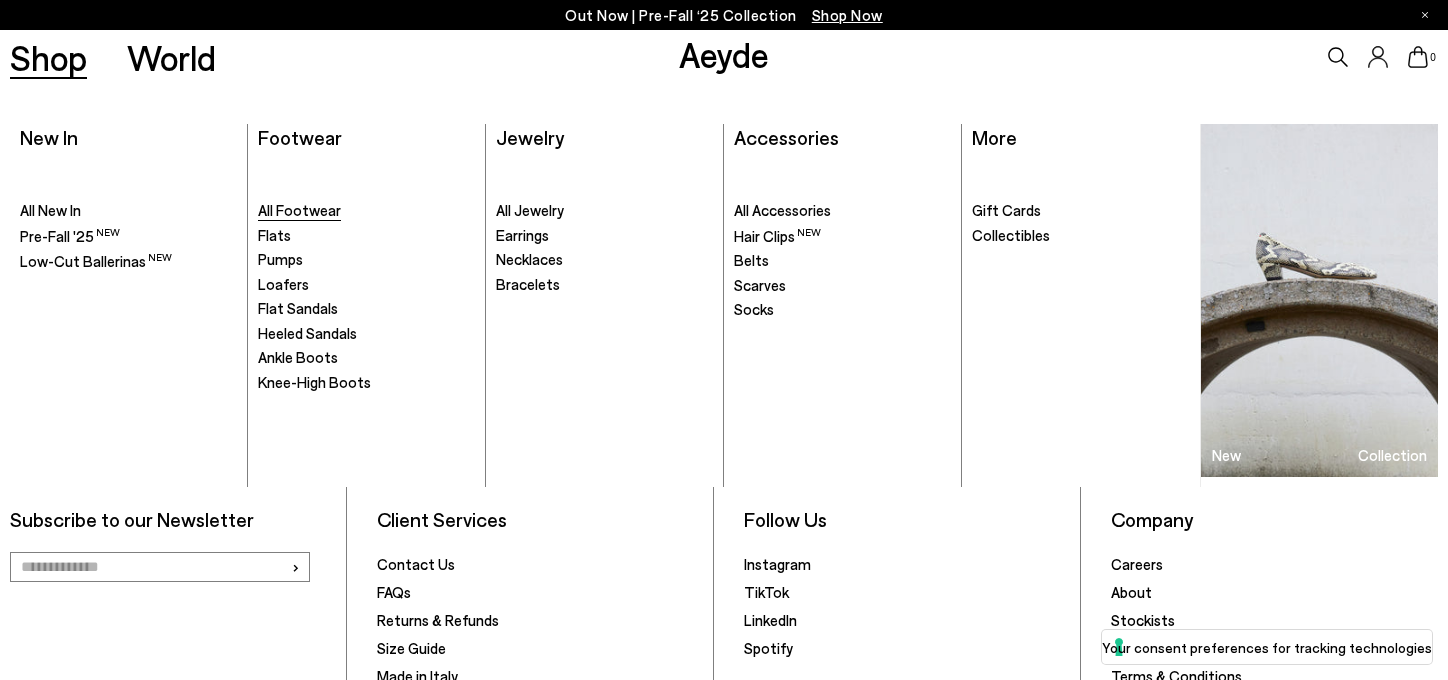 click on "All Footwear" at bounding box center (299, 210) 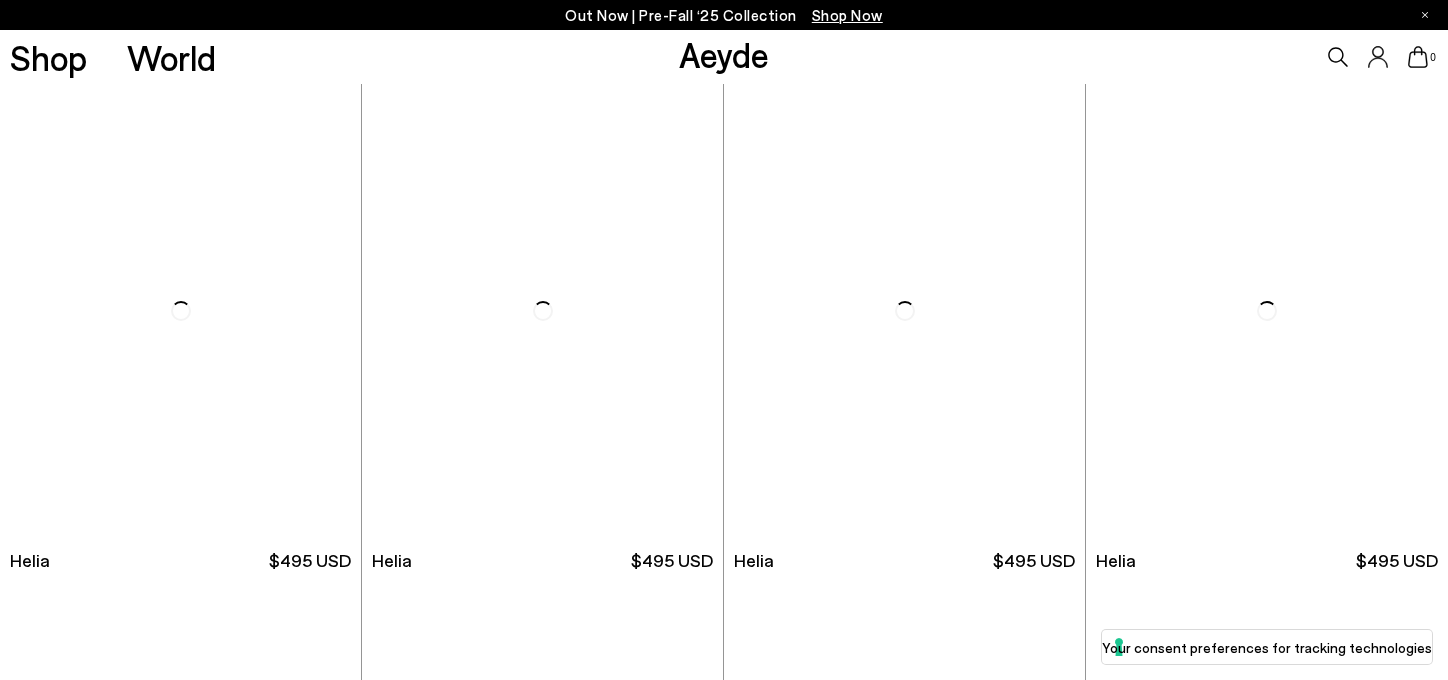 scroll, scrollTop: 0, scrollLeft: 0, axis: both 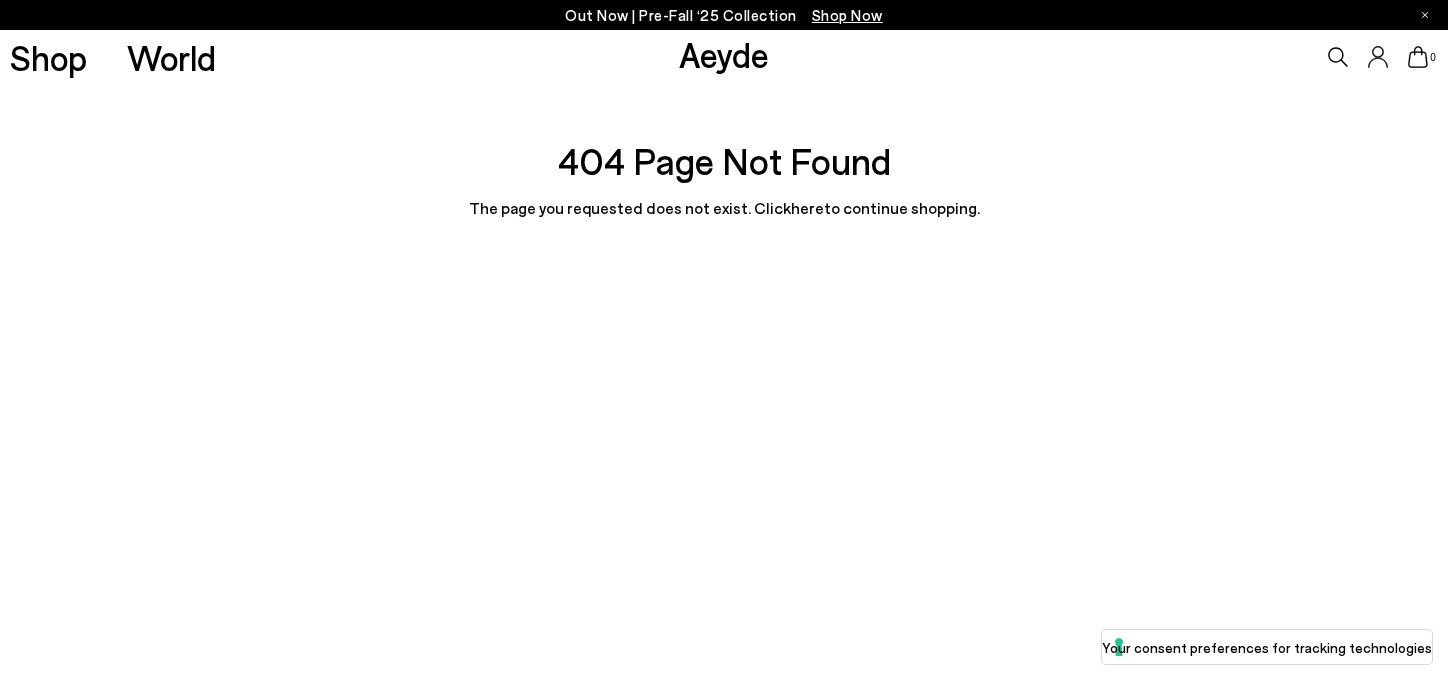 click on "Out Now | Pre-Fall ‘25 Collection
Shop Now
Shop
World
Aeyde
0" at bounding box center [724, 430] 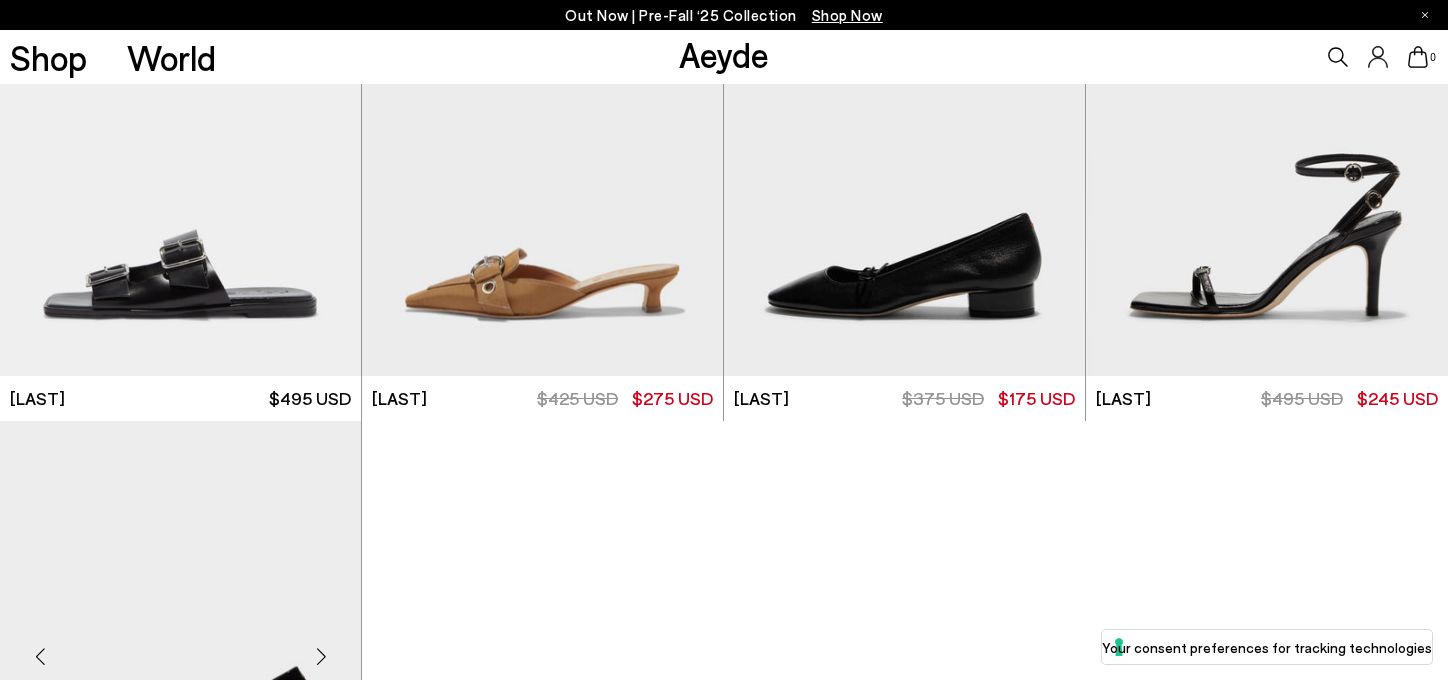 scroll, scrollTop: 97, scrollLeft: 0, axis: vertical 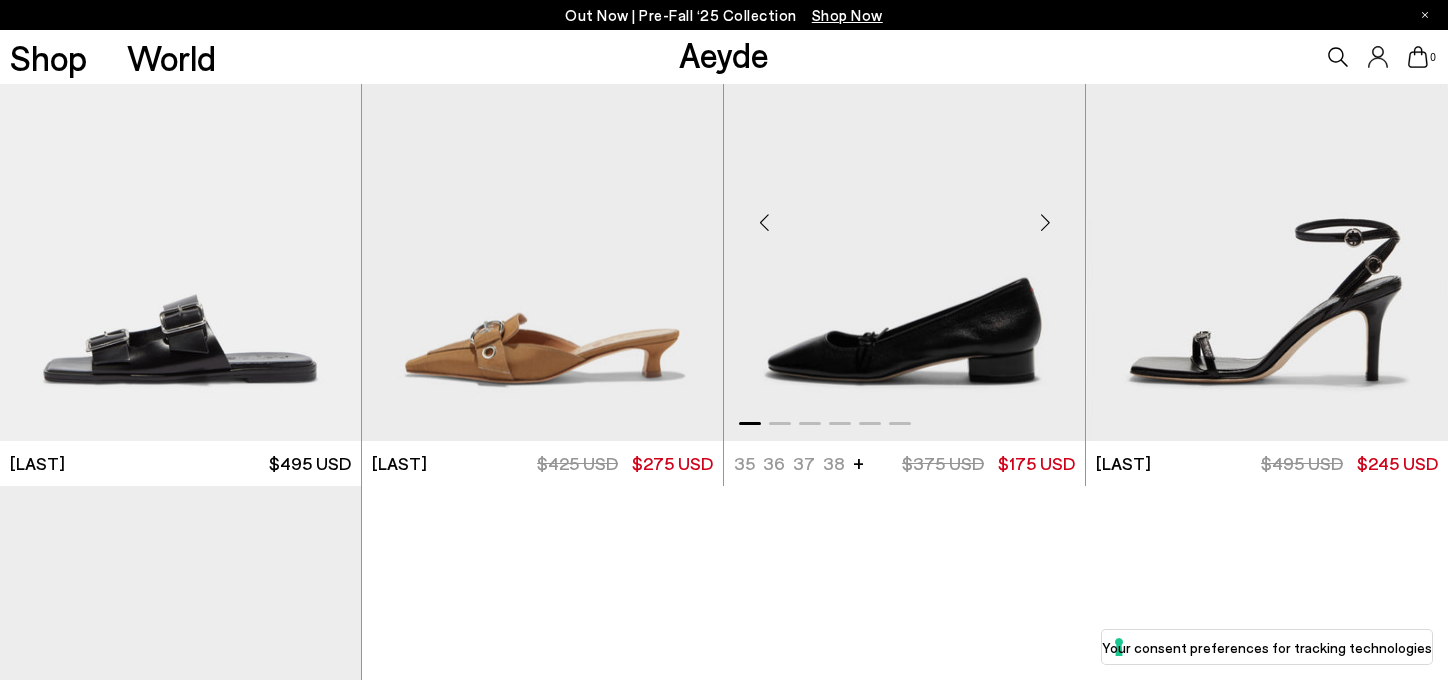 click at bounding box center [904, 214] 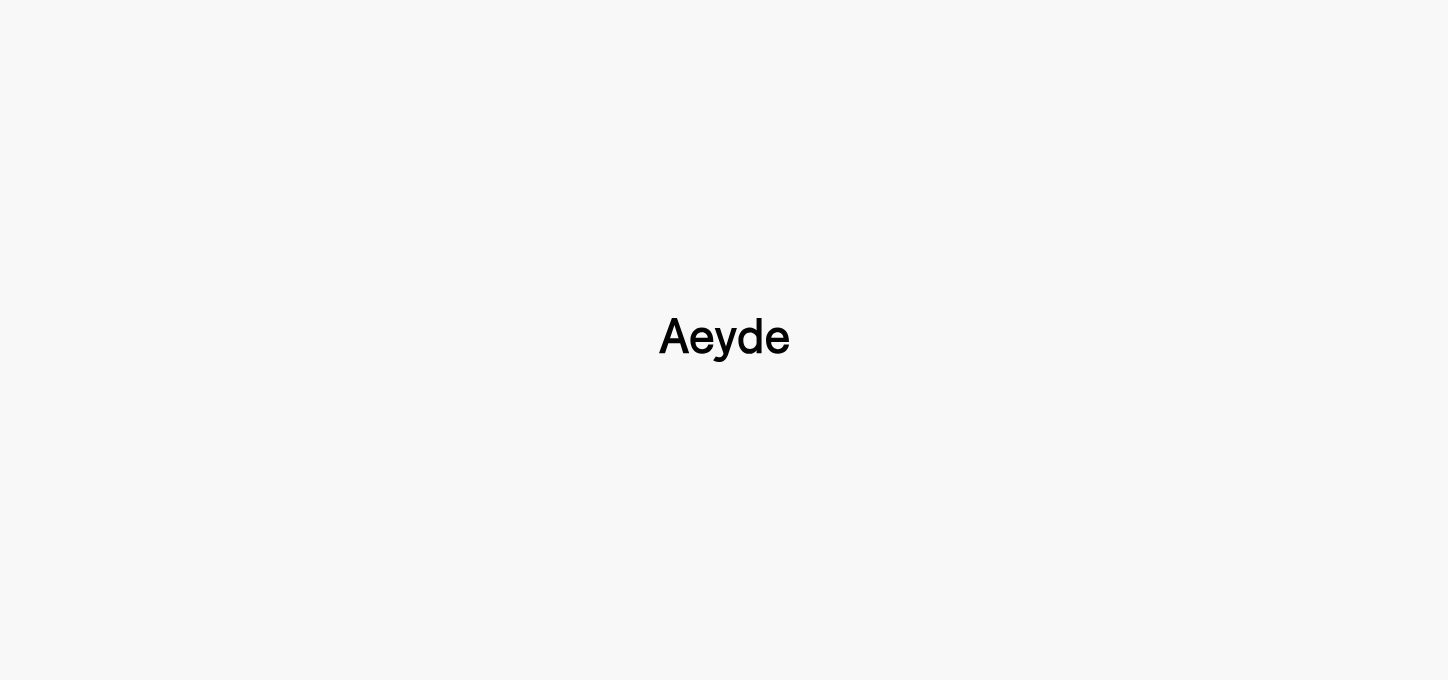 scroll, scrollTop: 0, scrollLeft: 0, axis: both 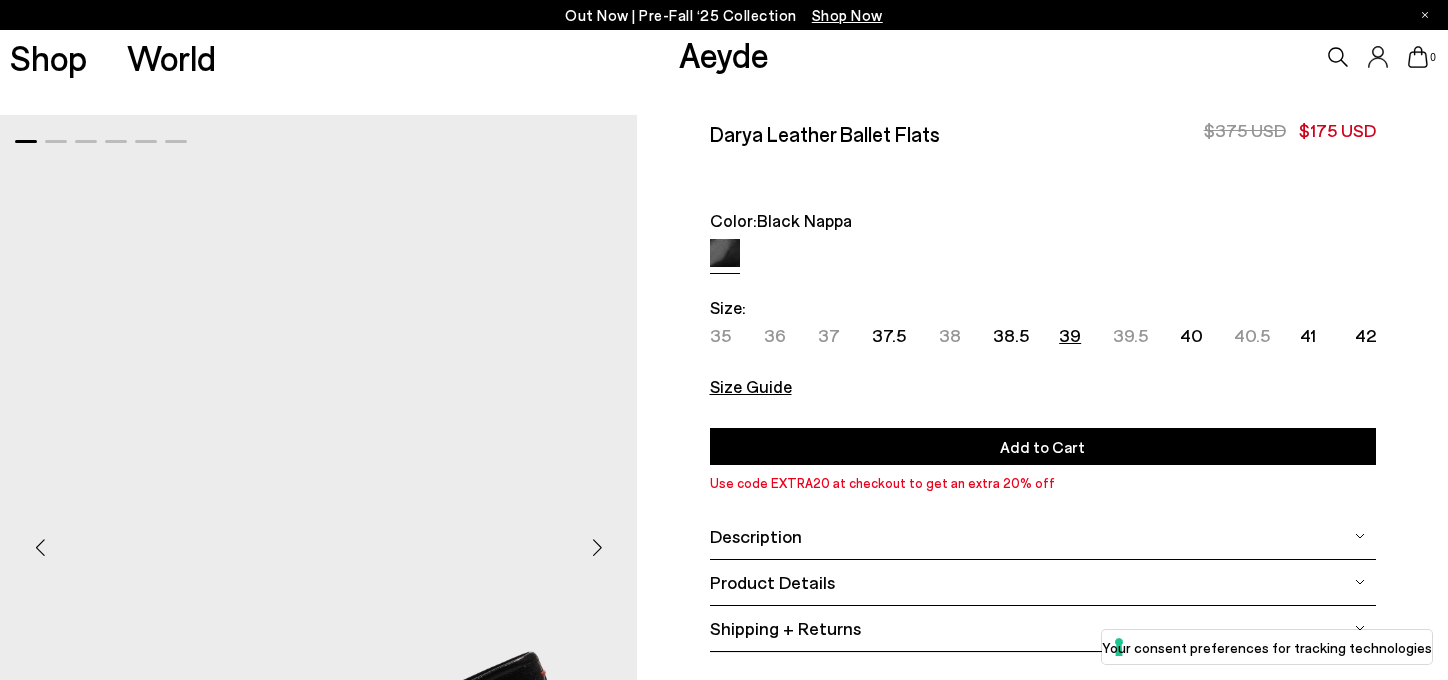 click on "39" at bounding box center [1070, 335] 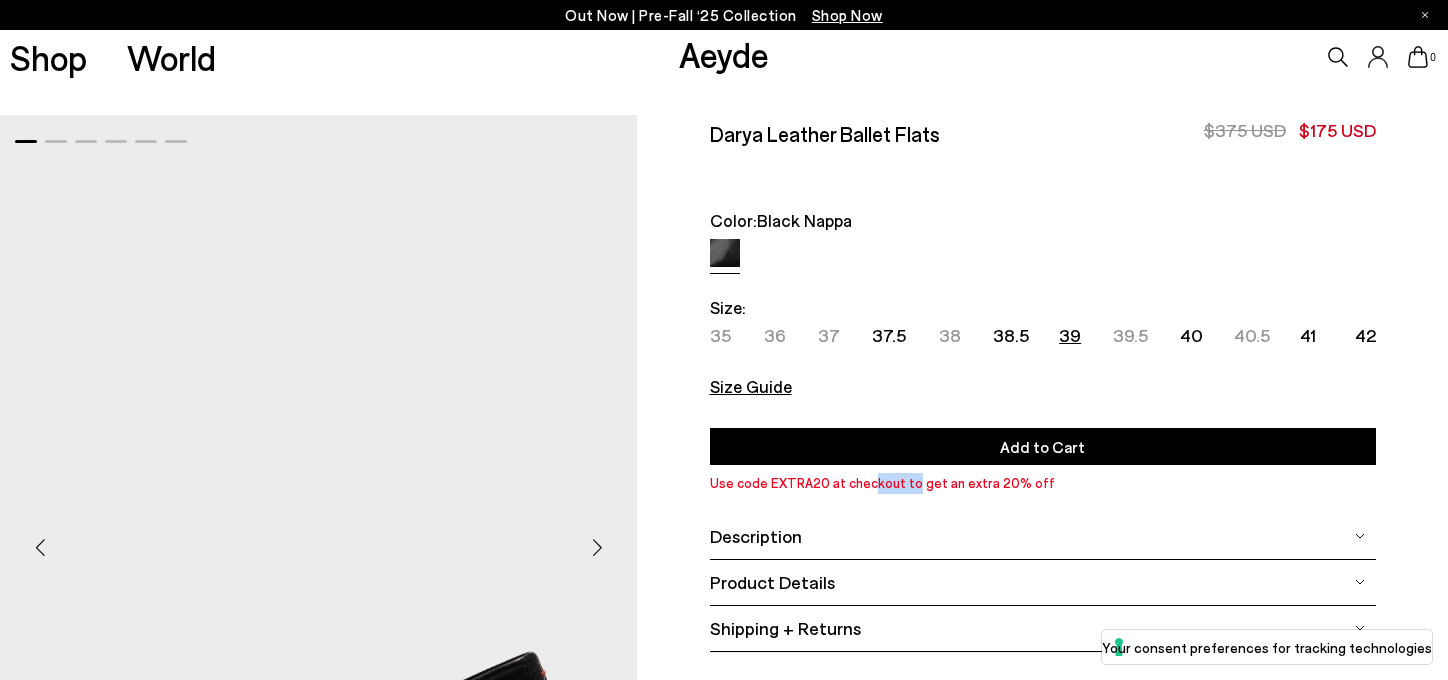 click on "Use code EXTRA20 at checkout to get an extra 20% off" at bounding box center [1043, 483] 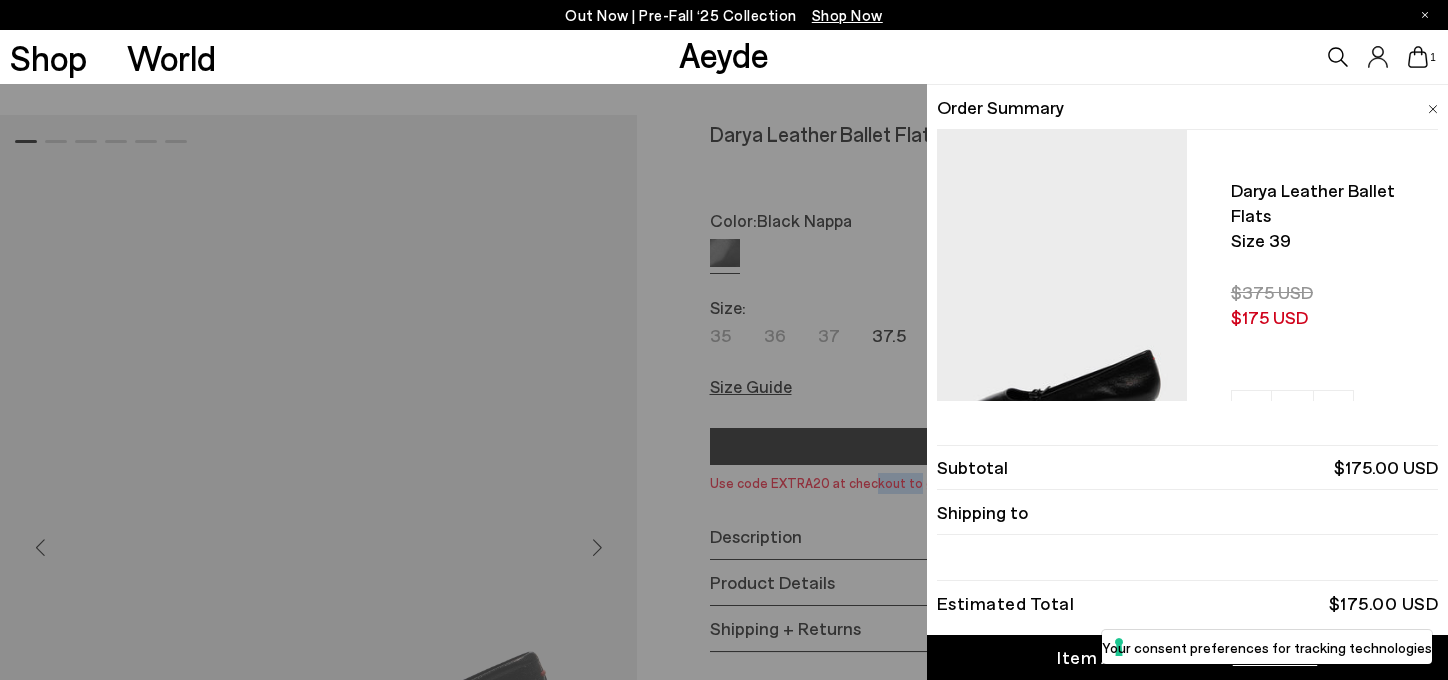scroll, scrollTop: 305, scrollLeft: 0, axis: vertical 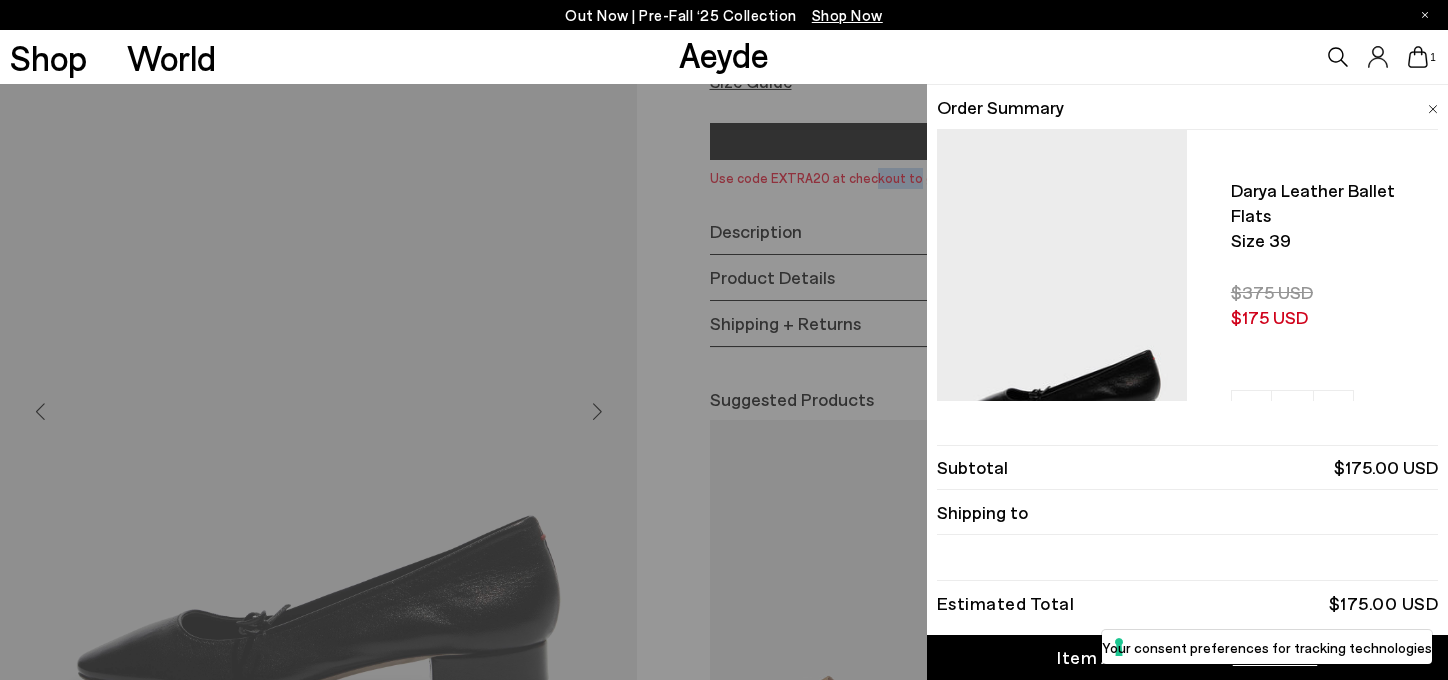 click on "Item Added to Cart
View Cart" at bounding box center [1187, 657] 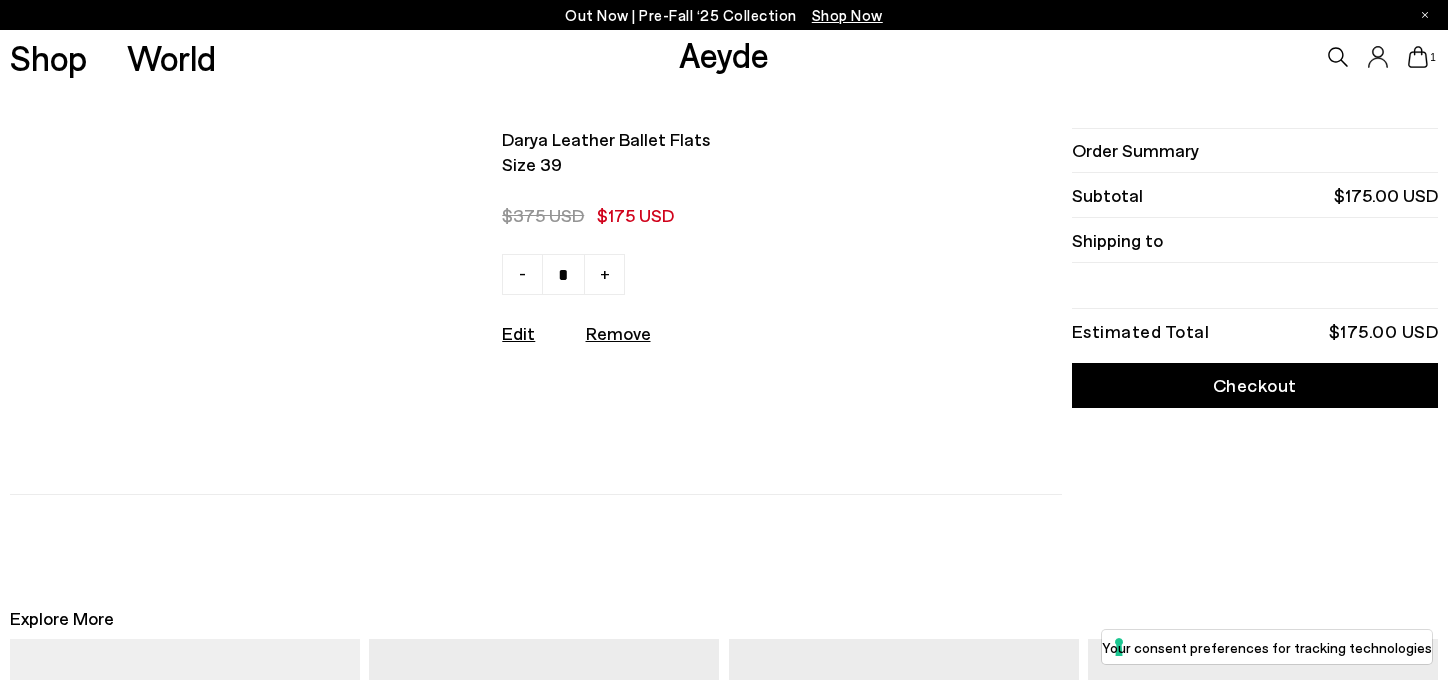 scroll, scrollTop: 0, scrollLeft: 0, axis: both 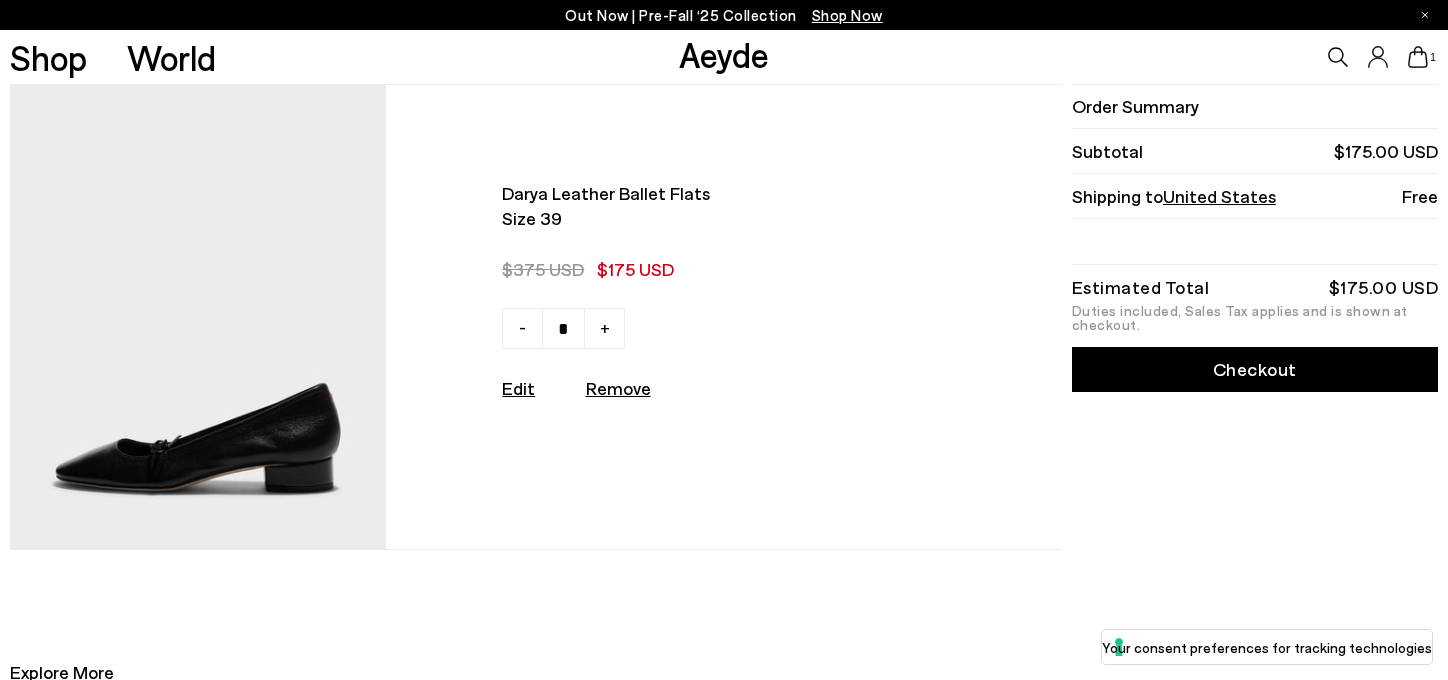 click on "Checkout" at bounding box center (1255, 369) 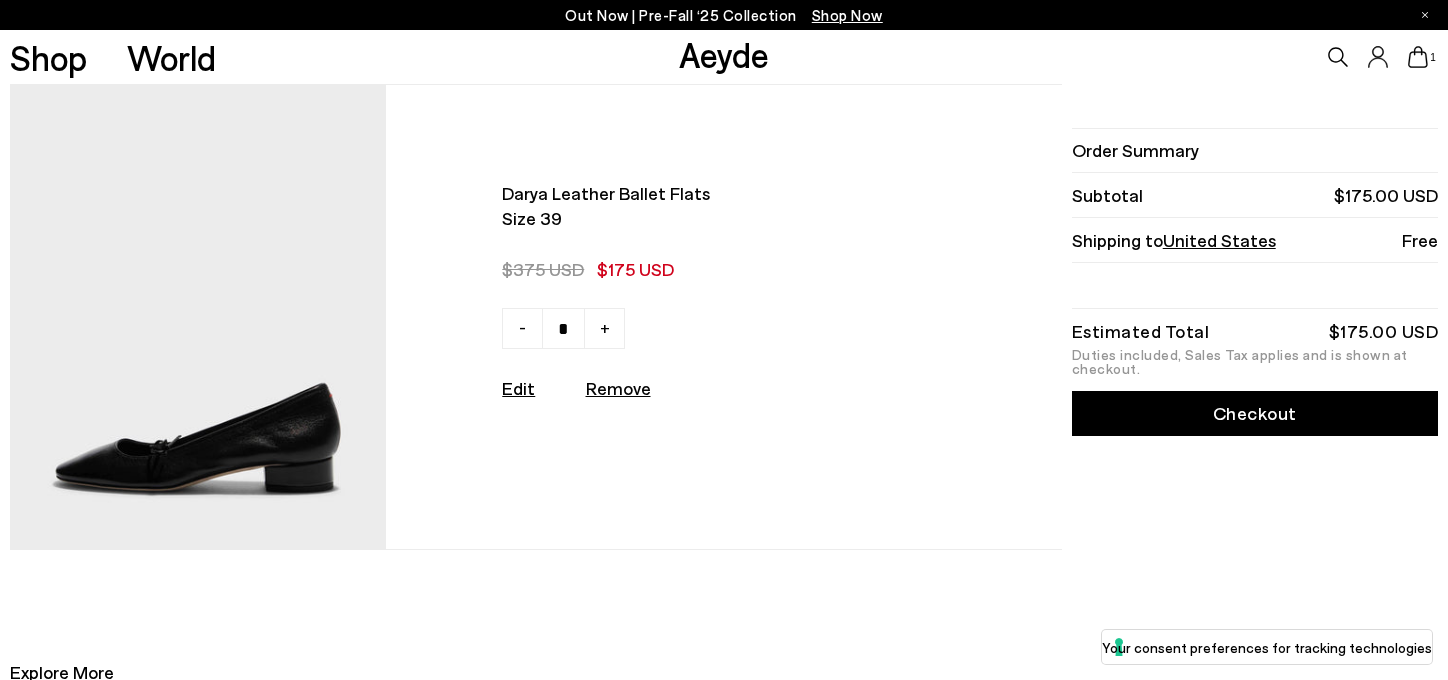 scroll, scrollTop: 0, scrollLeft: 0, axis: both 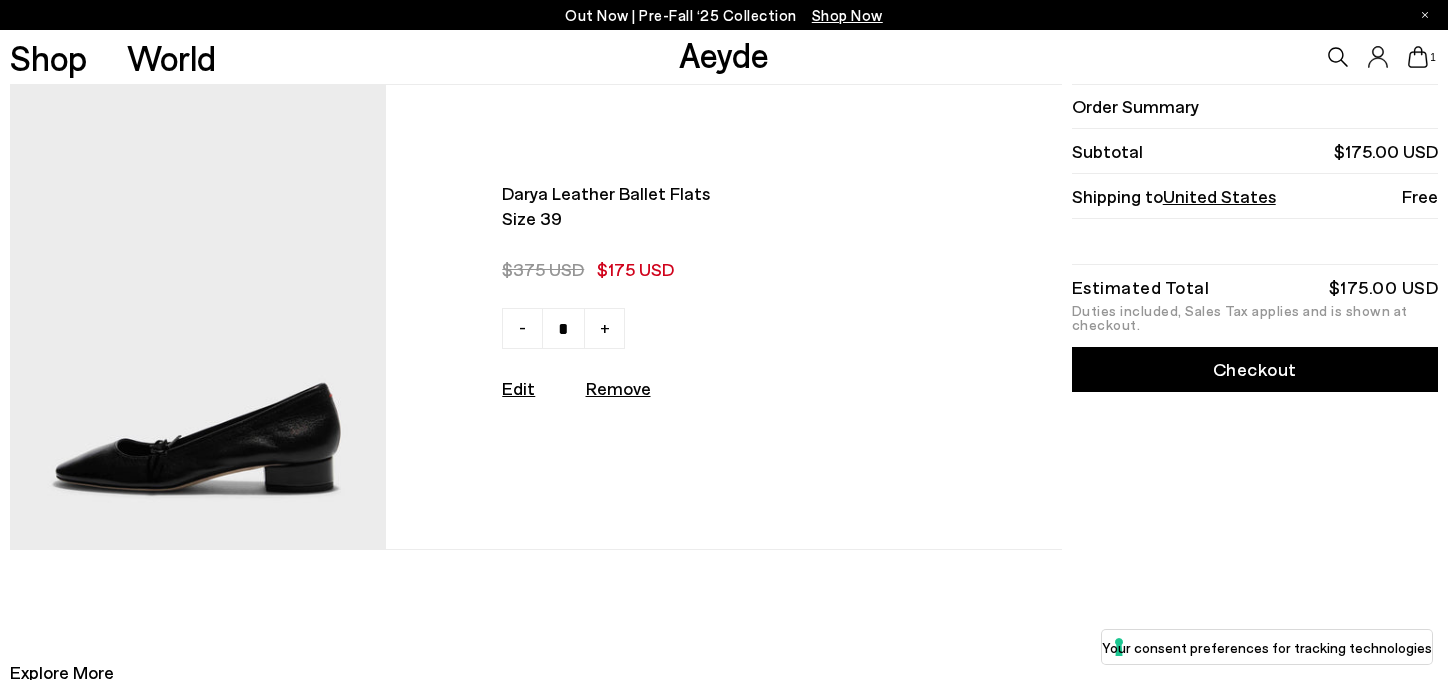 click at bounding box center (198, 316) 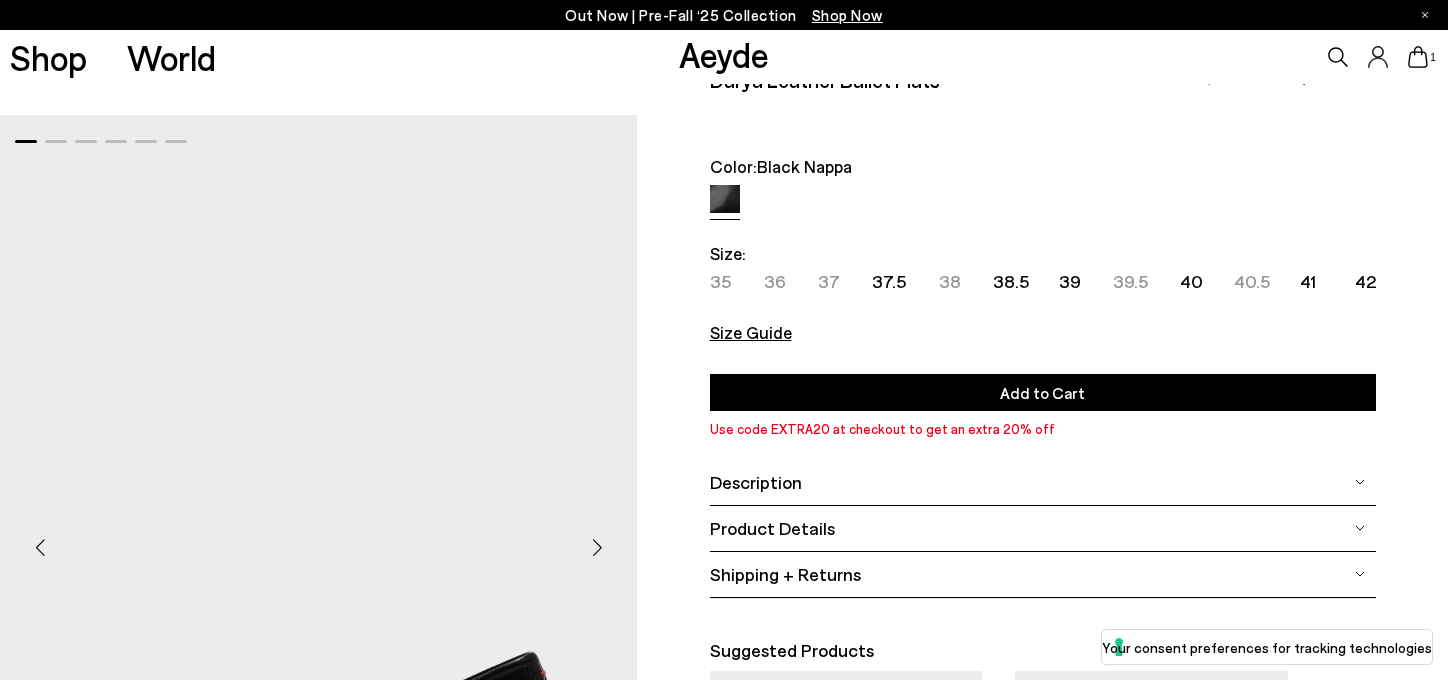 scroll, scrollTop: 77, scrollLeft: 0, axis: vertical 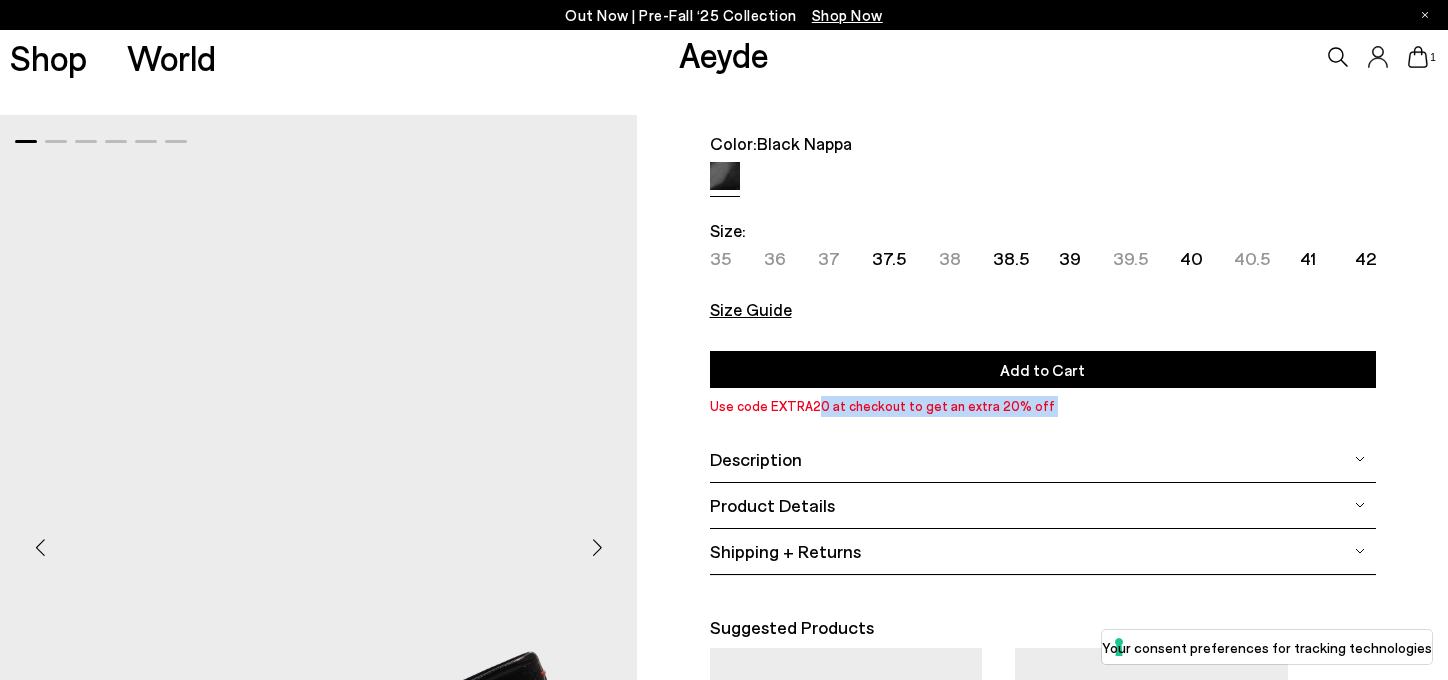 drag, startPoint x: 708, startPoint y: 409, endPoint x: 1066, endPoint y: 427, distance: 358.45224 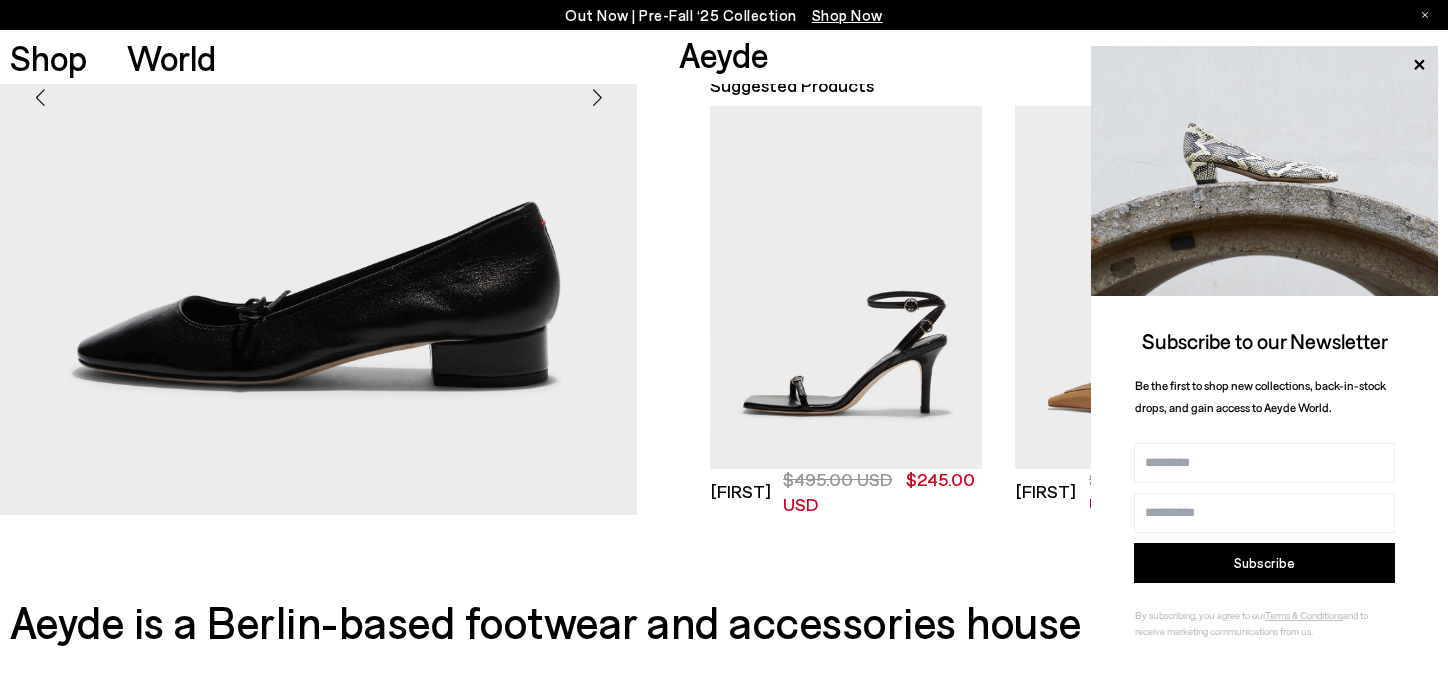 scroll, scrollTop: 631, scrollLeft: 0, axis: vertical 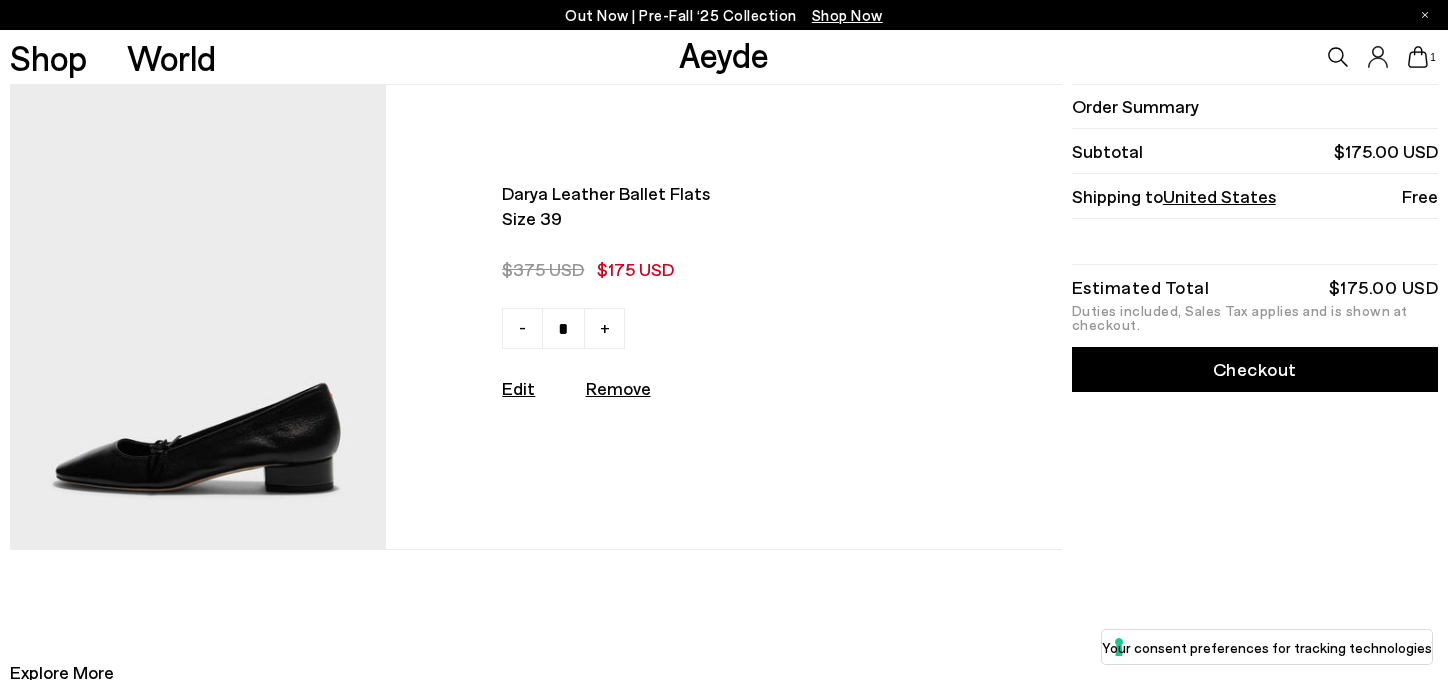 click at bounding box center (198, 316) 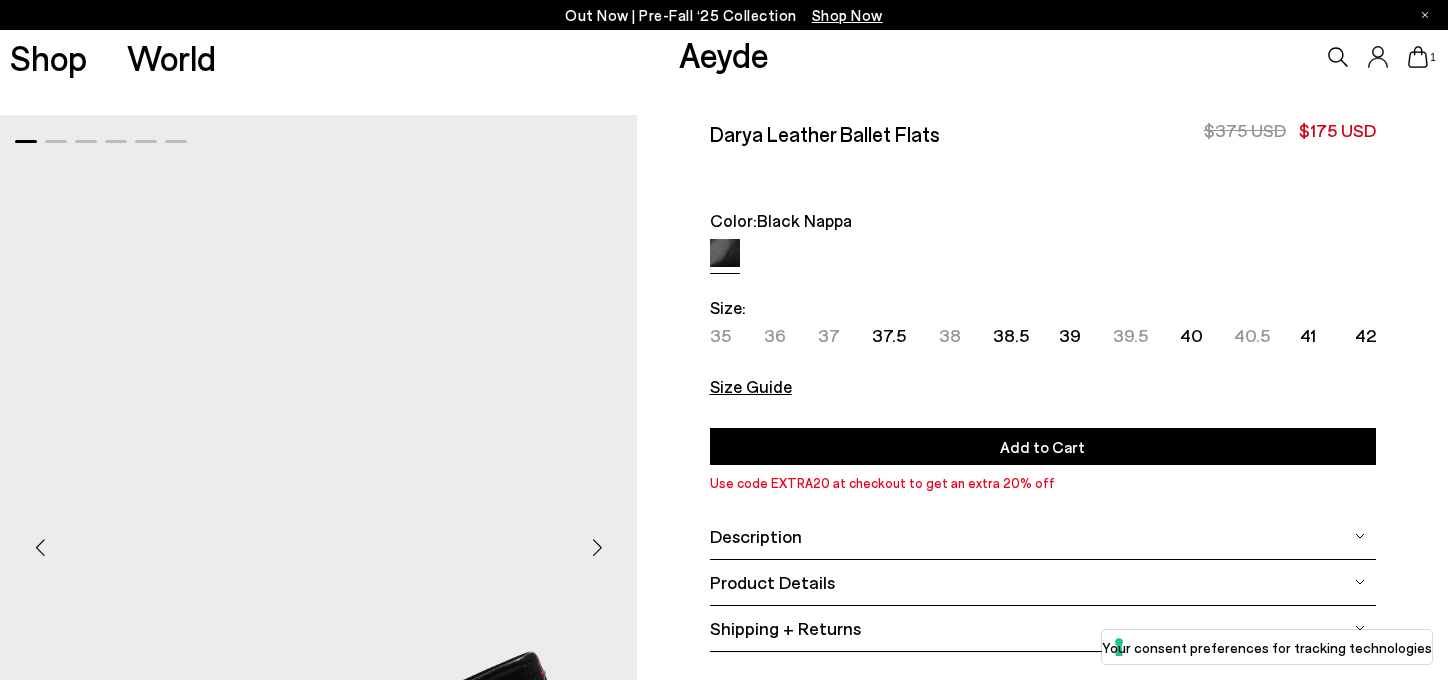 scroll, scrollTop: 0, scrollLeft: 0, axis: both 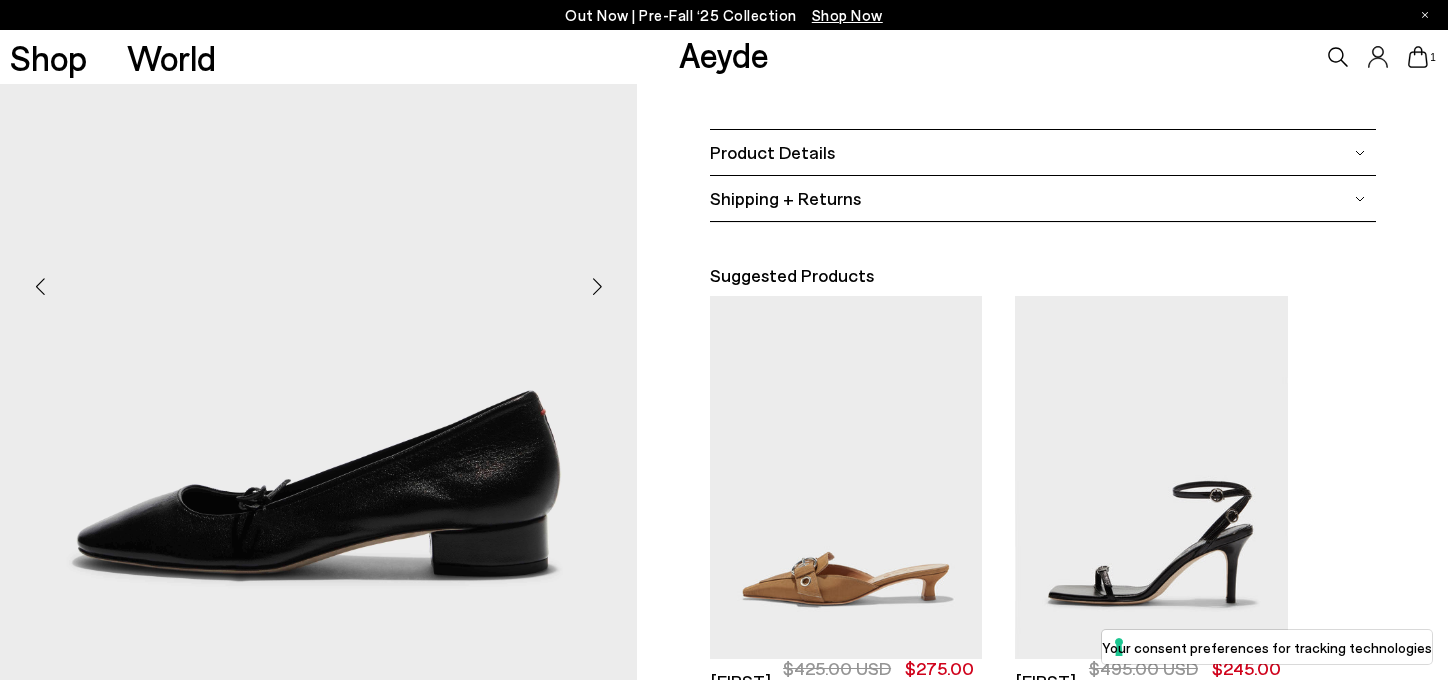 click at bounding box center [597, 287] 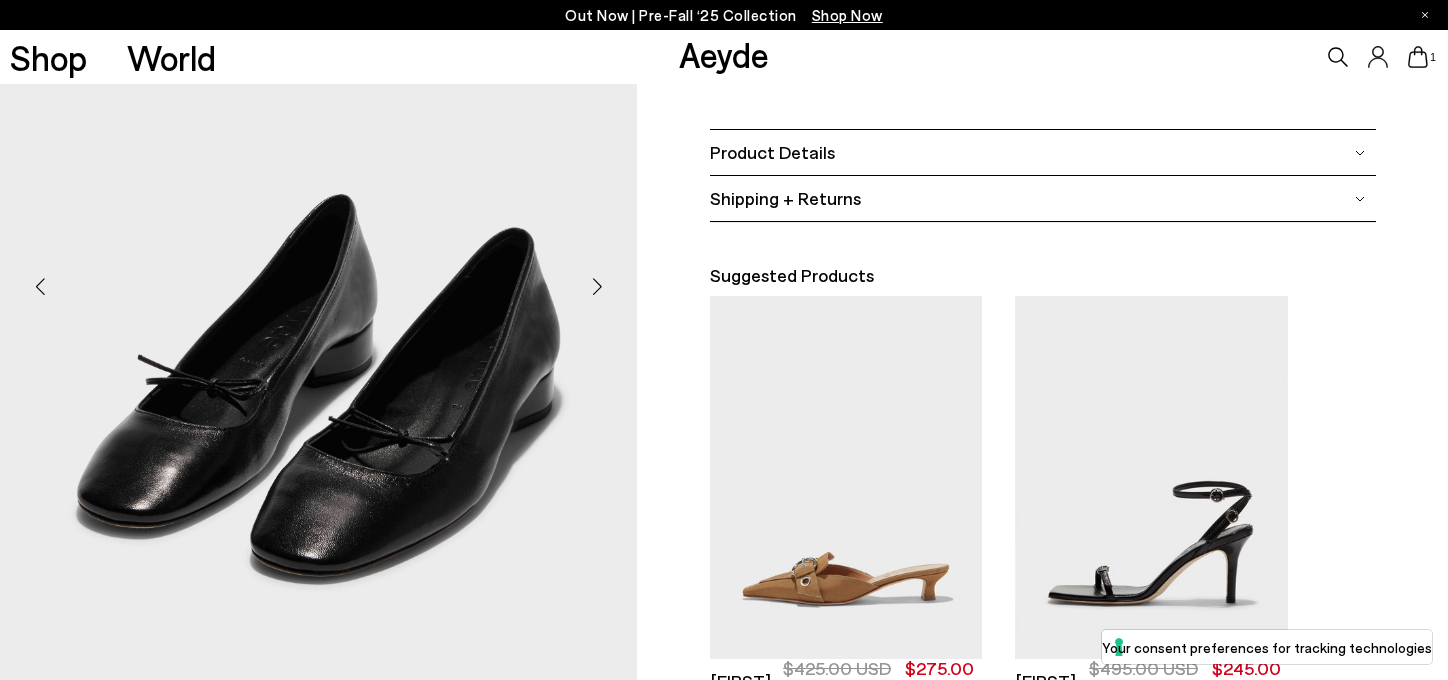 click at bounding box center (597, 287) 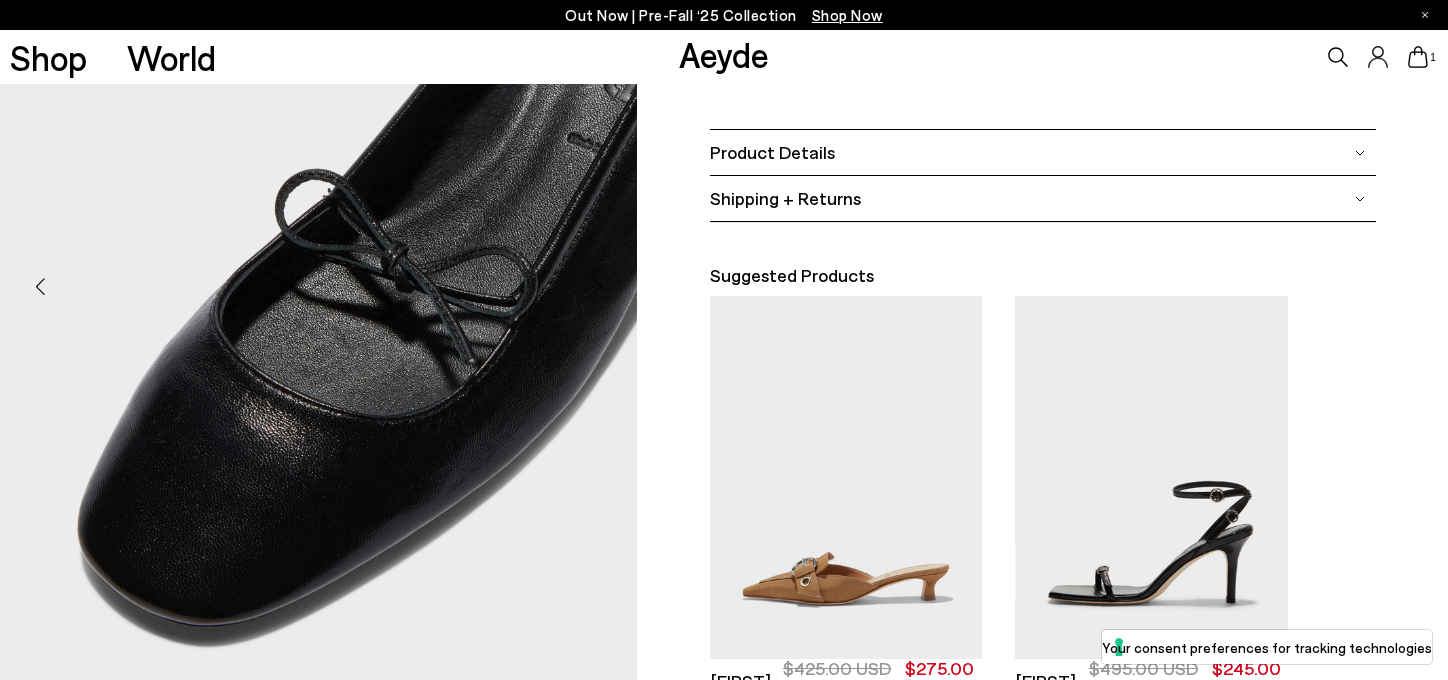 click at bounding box center (597, 287) 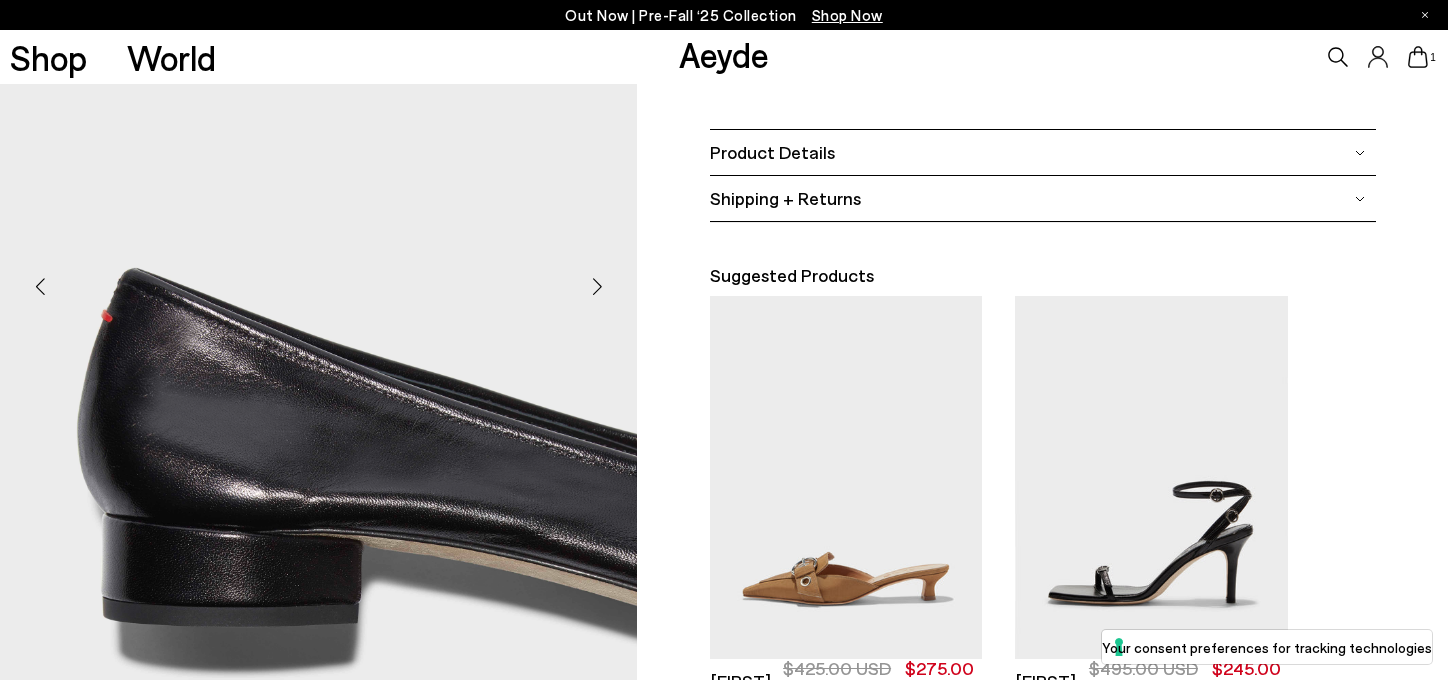 click at bounding box center [597, 287] 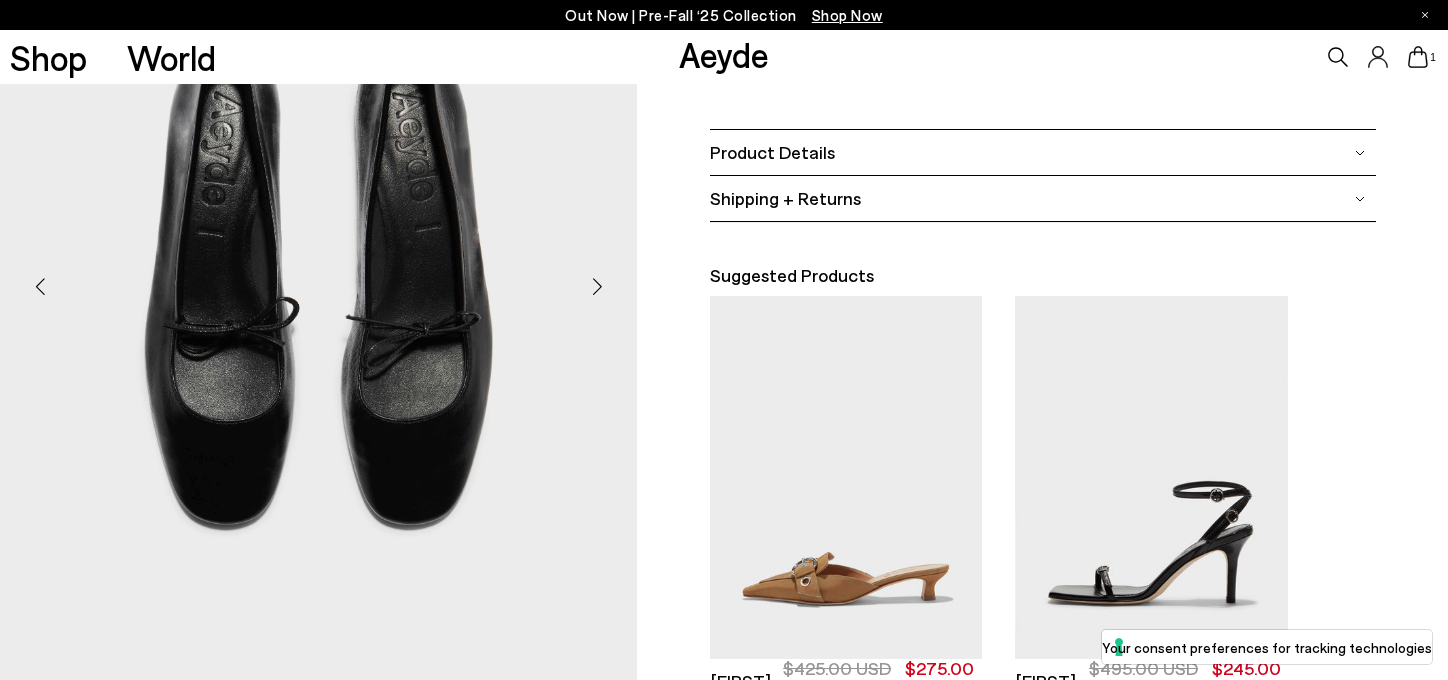 click at bounding box center [597, 287] 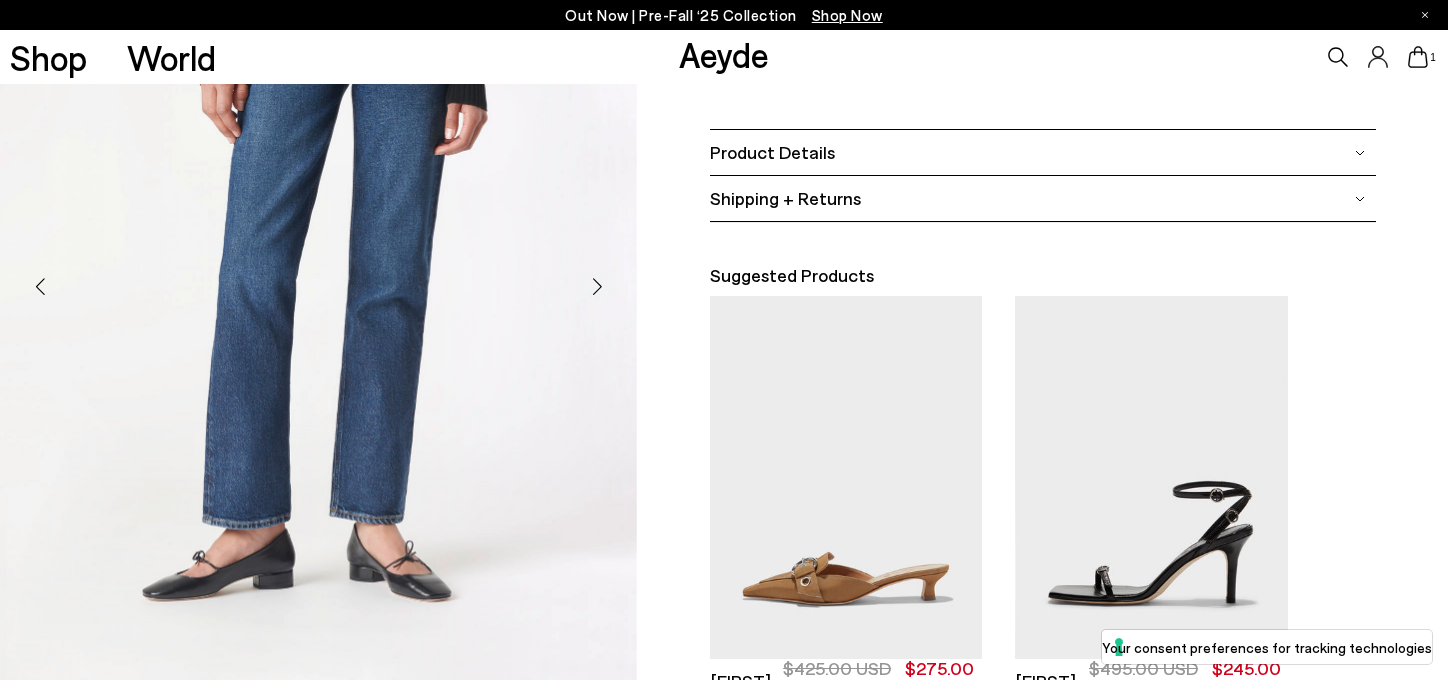 click at bounding box center (597, 287) 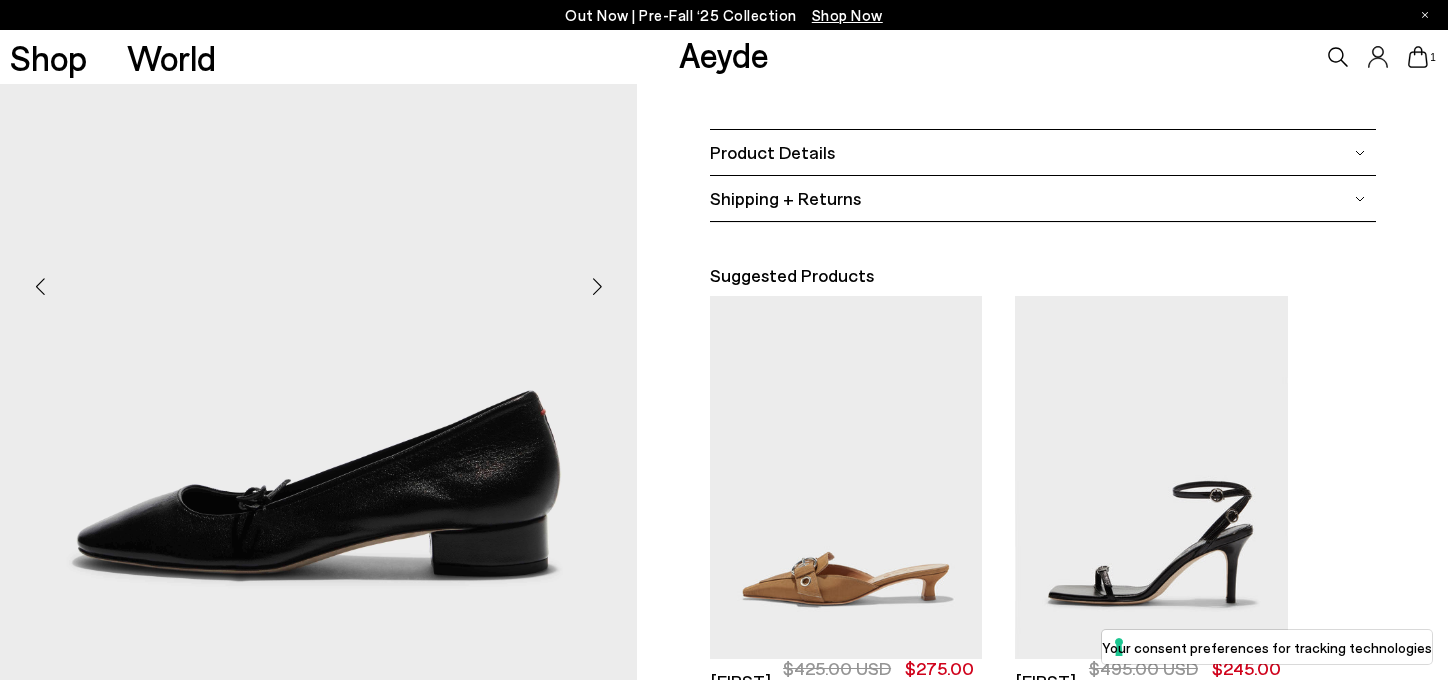 click at bounding box center (597, 287) 